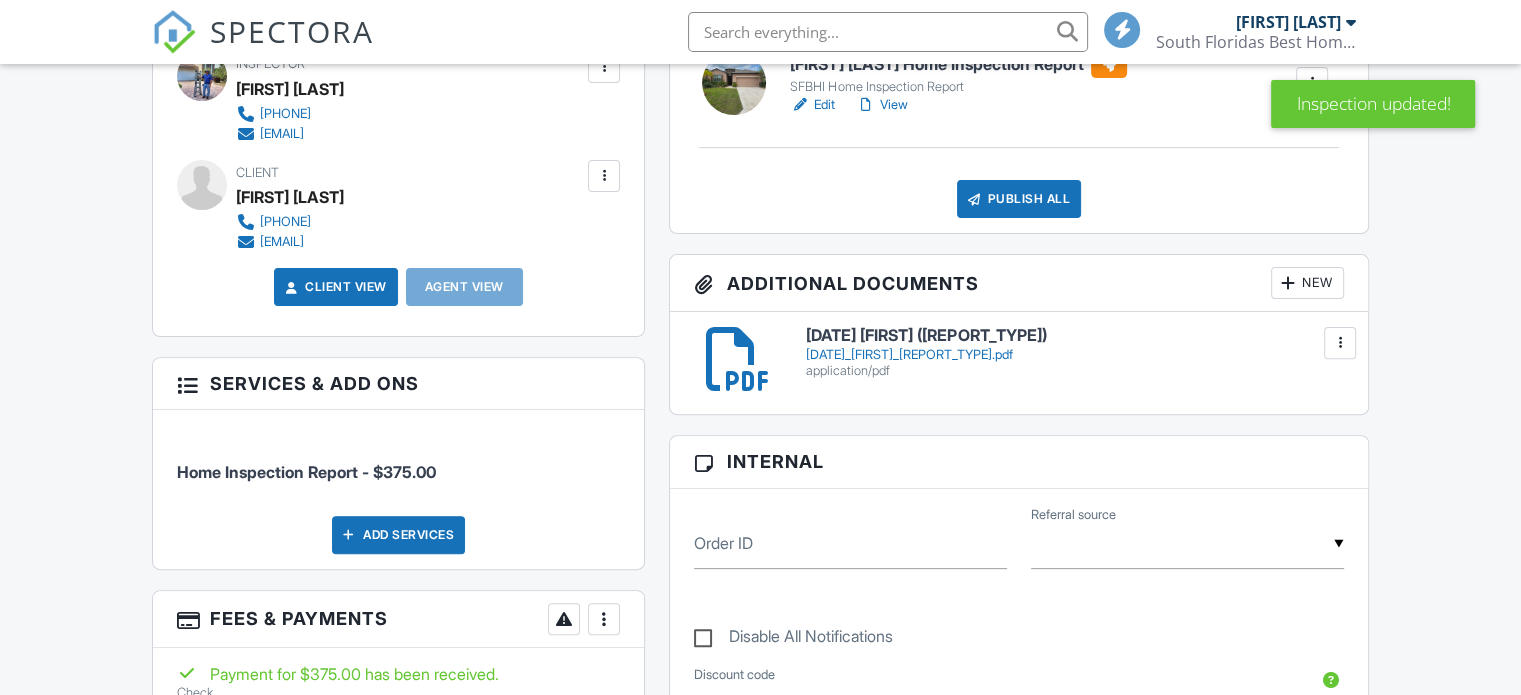 scroll, scrollTop: 1030, scrollLeft: 0, axis: vertical 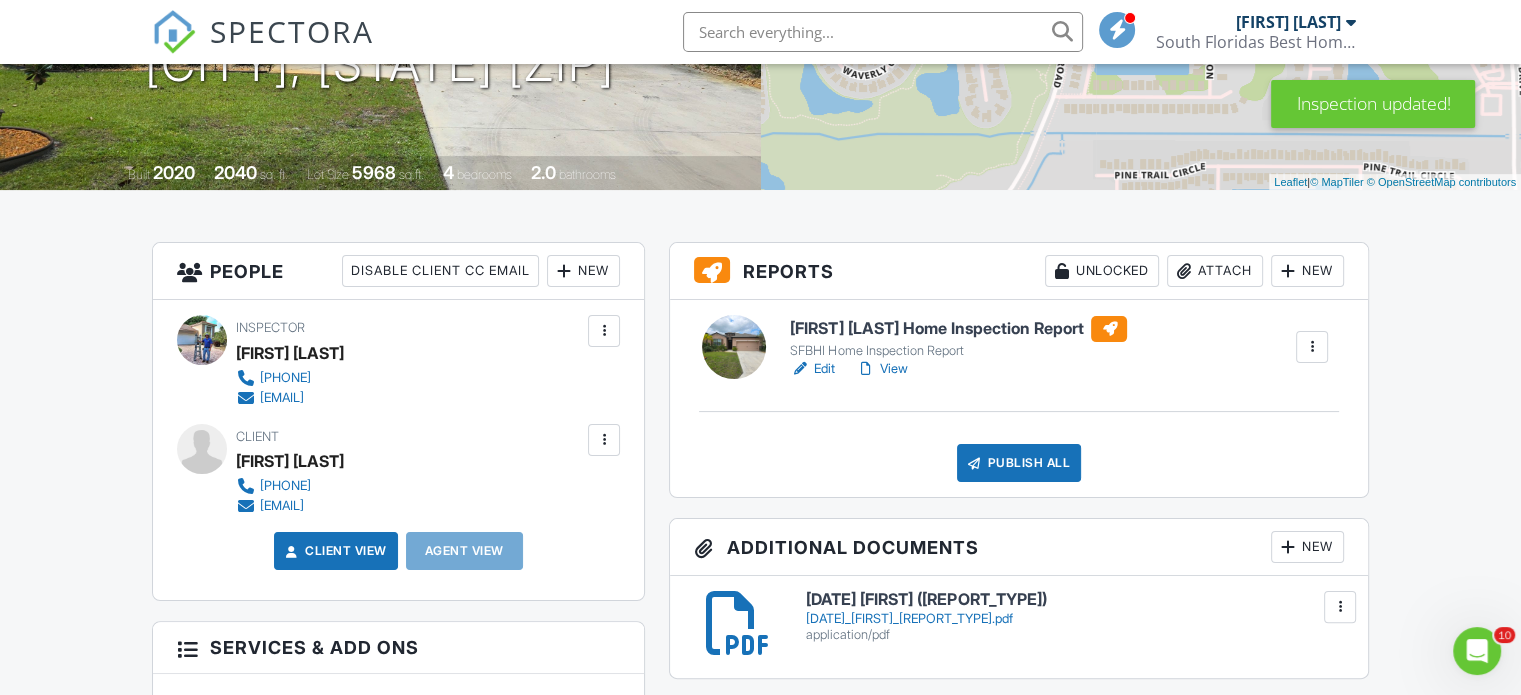 click on "Publish All" at bounding box center (1019, 463) 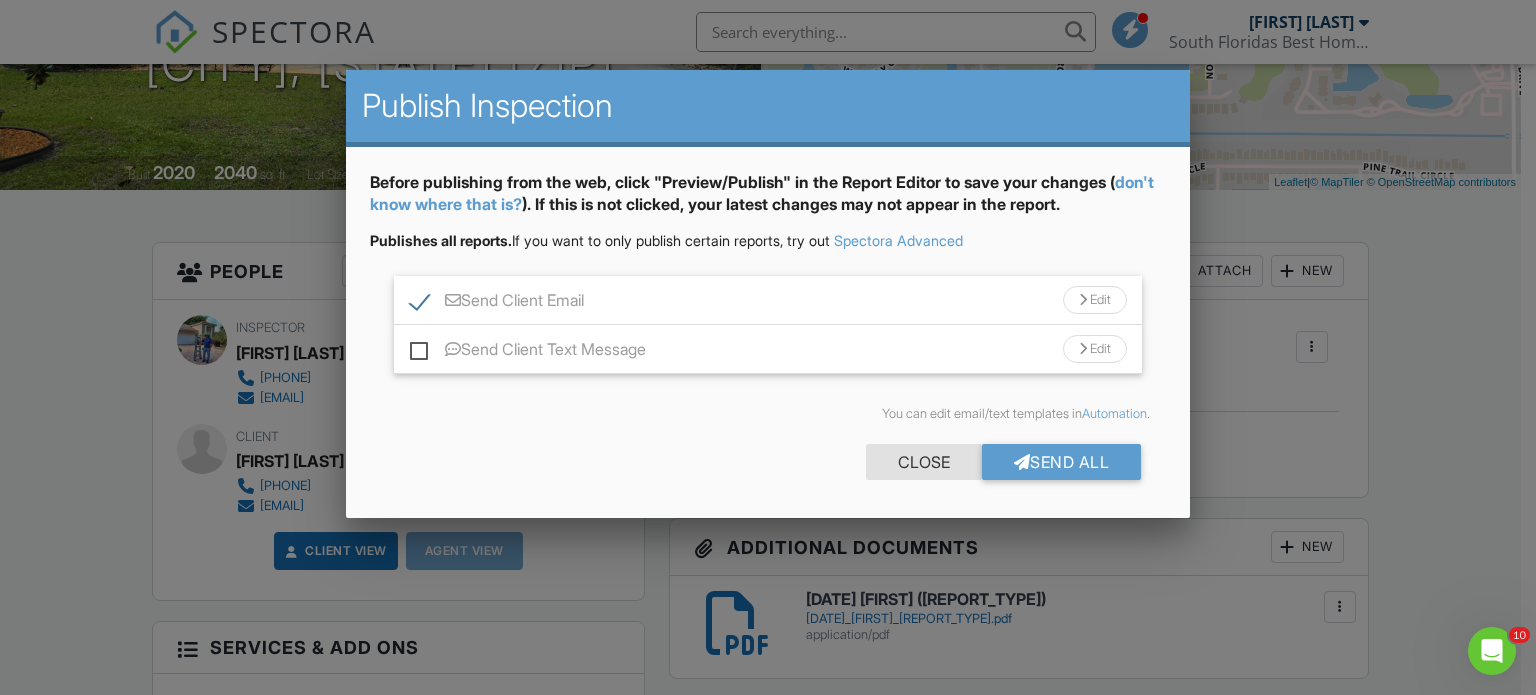 click on "Close" at bounding box center (924, 462) 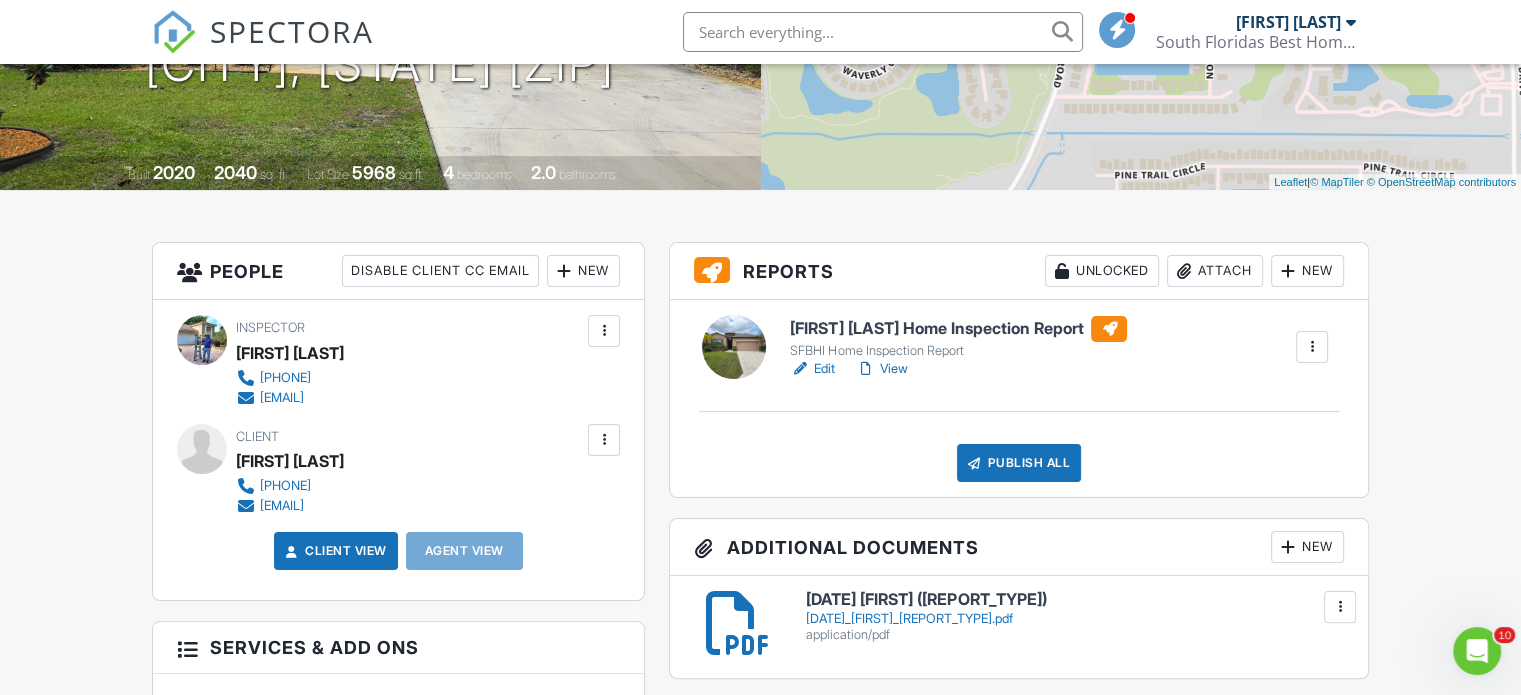 click at bounding box center (1340, 607) 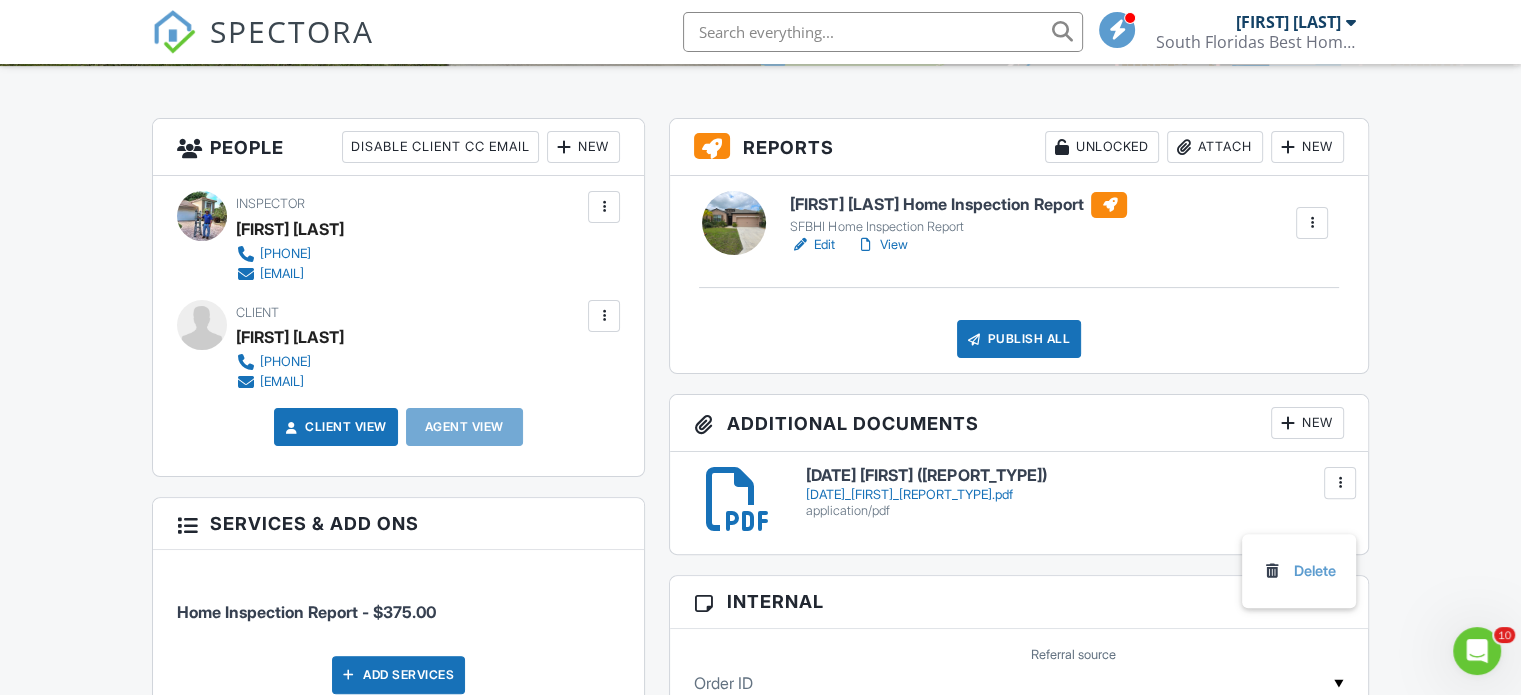 scroll, scrollTop: 470, scrollLeft: 0, axis: vertical 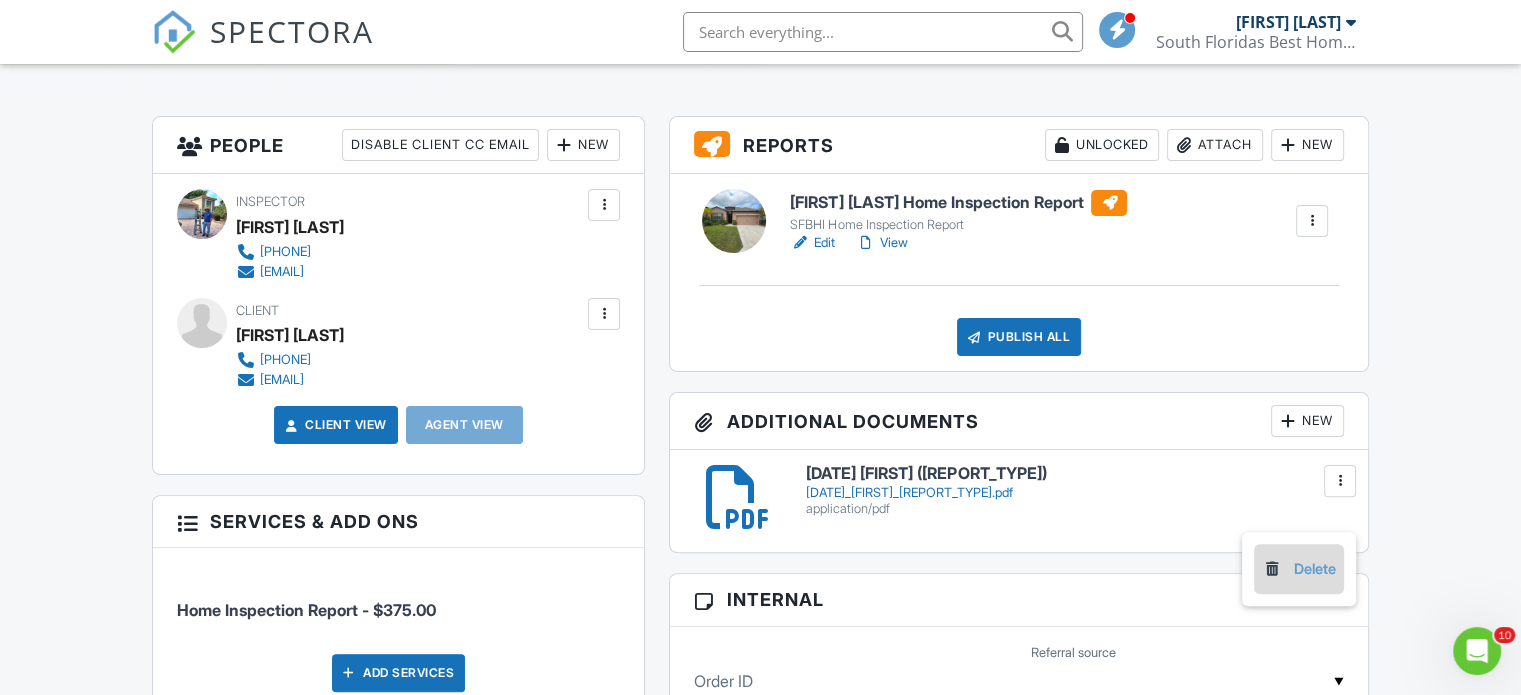 click on "Delete" at bounding box center [1299, 569] 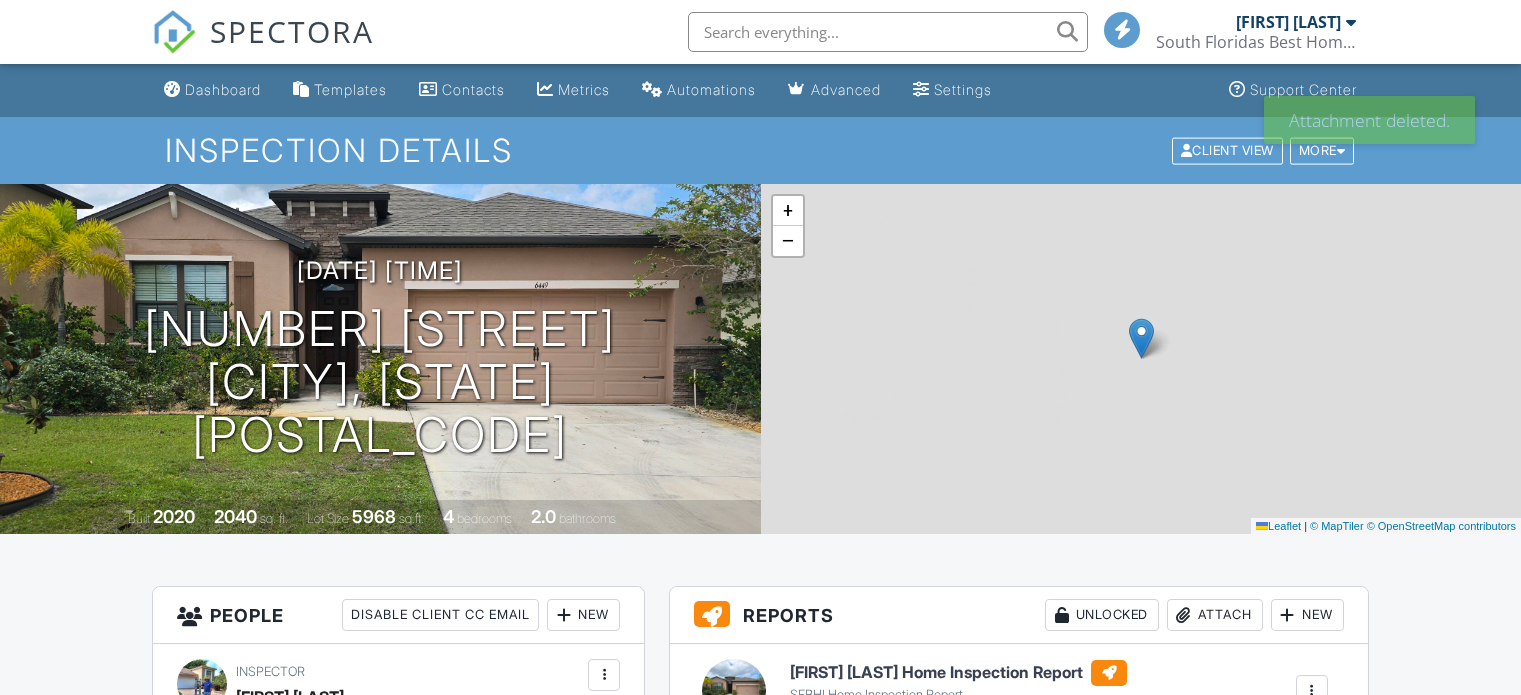 scroll, scrollTop: 0, scrollLeft: 0, axis: both 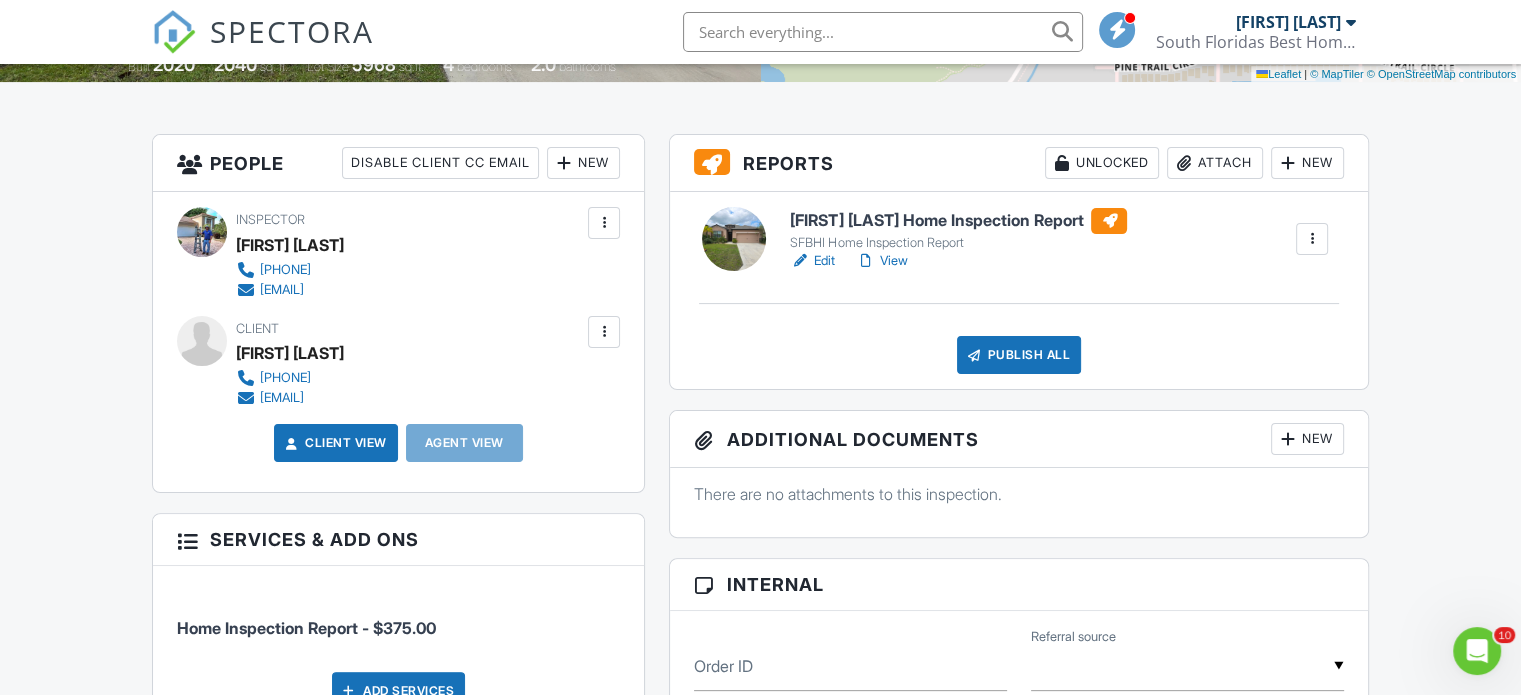 click at bounding box center (1288, 439) 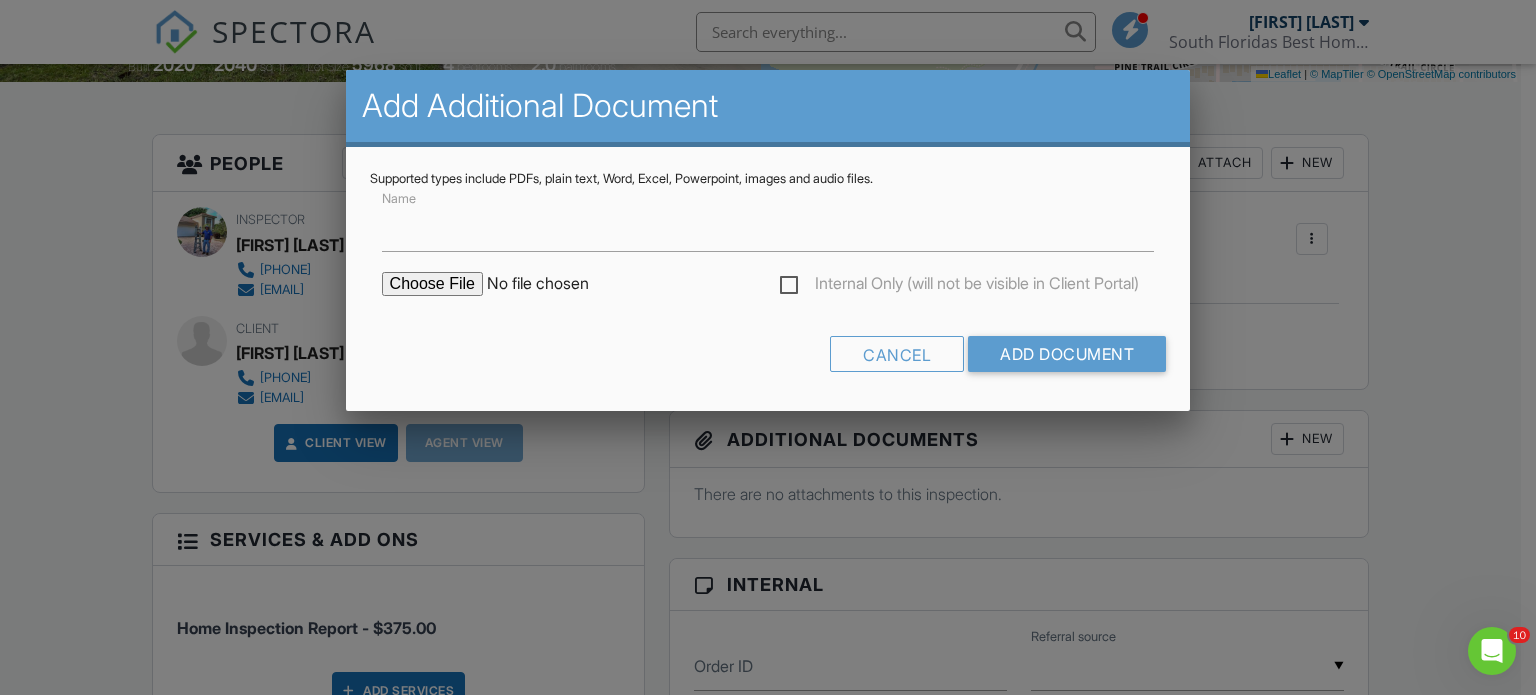 click at bounding box center [552, 284] 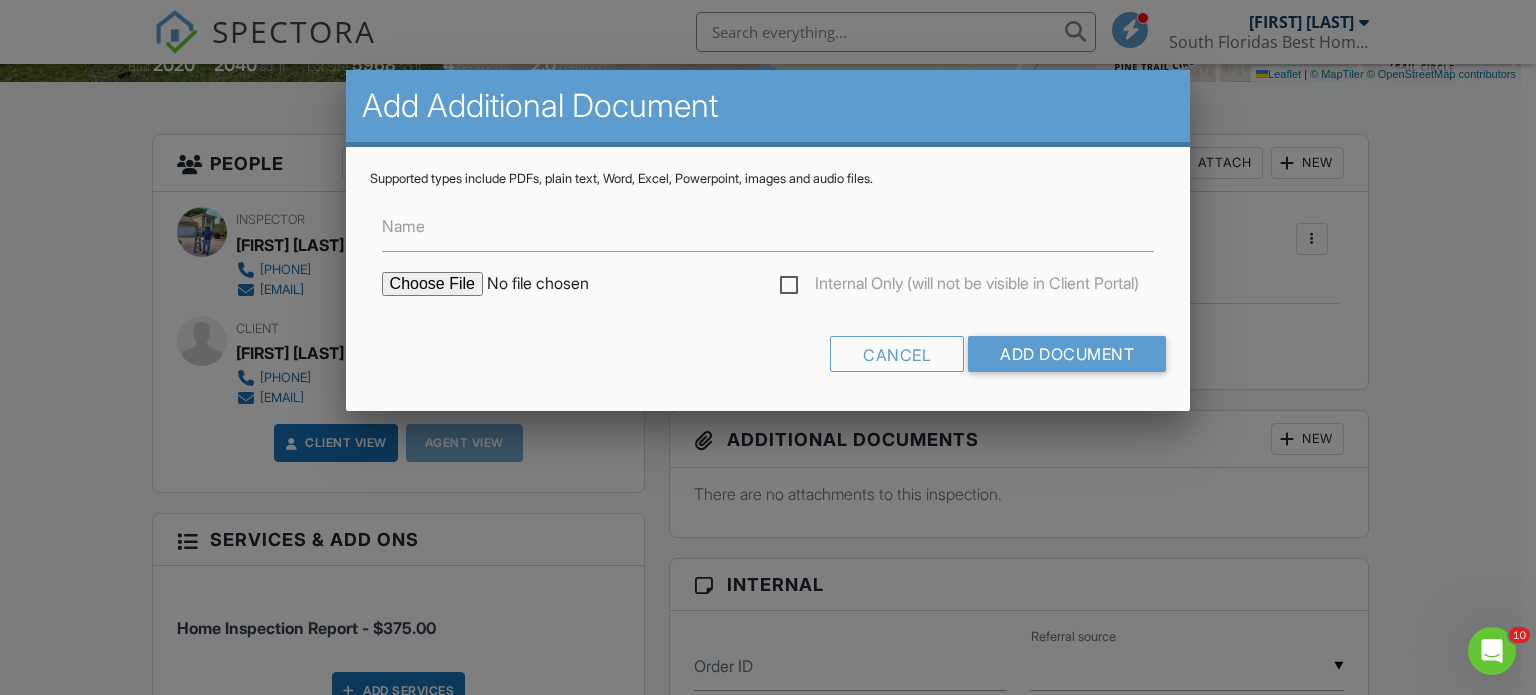 type on "C:\fakepath\8-1-25 Fran Weaver (wdo report).pdf" 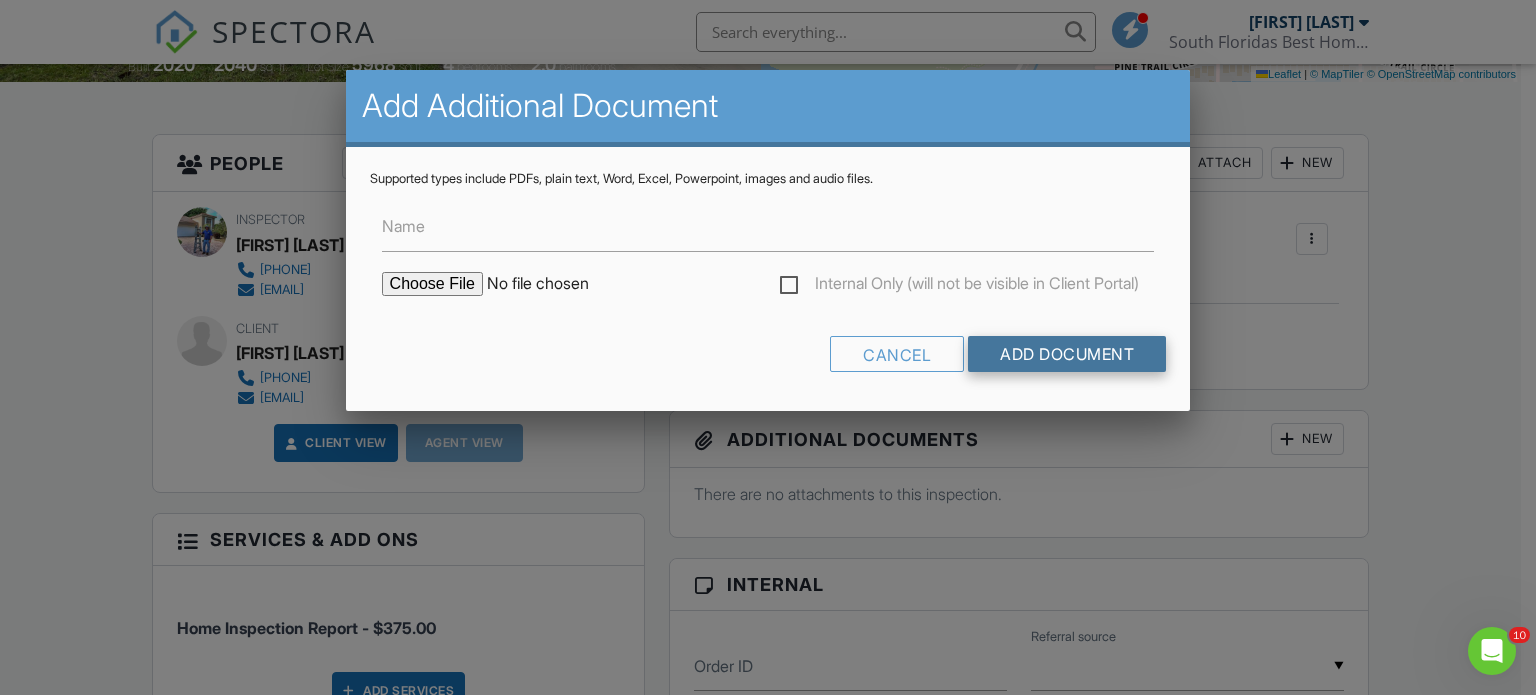 click on "Add Document" at bounding box center (1067, 354) 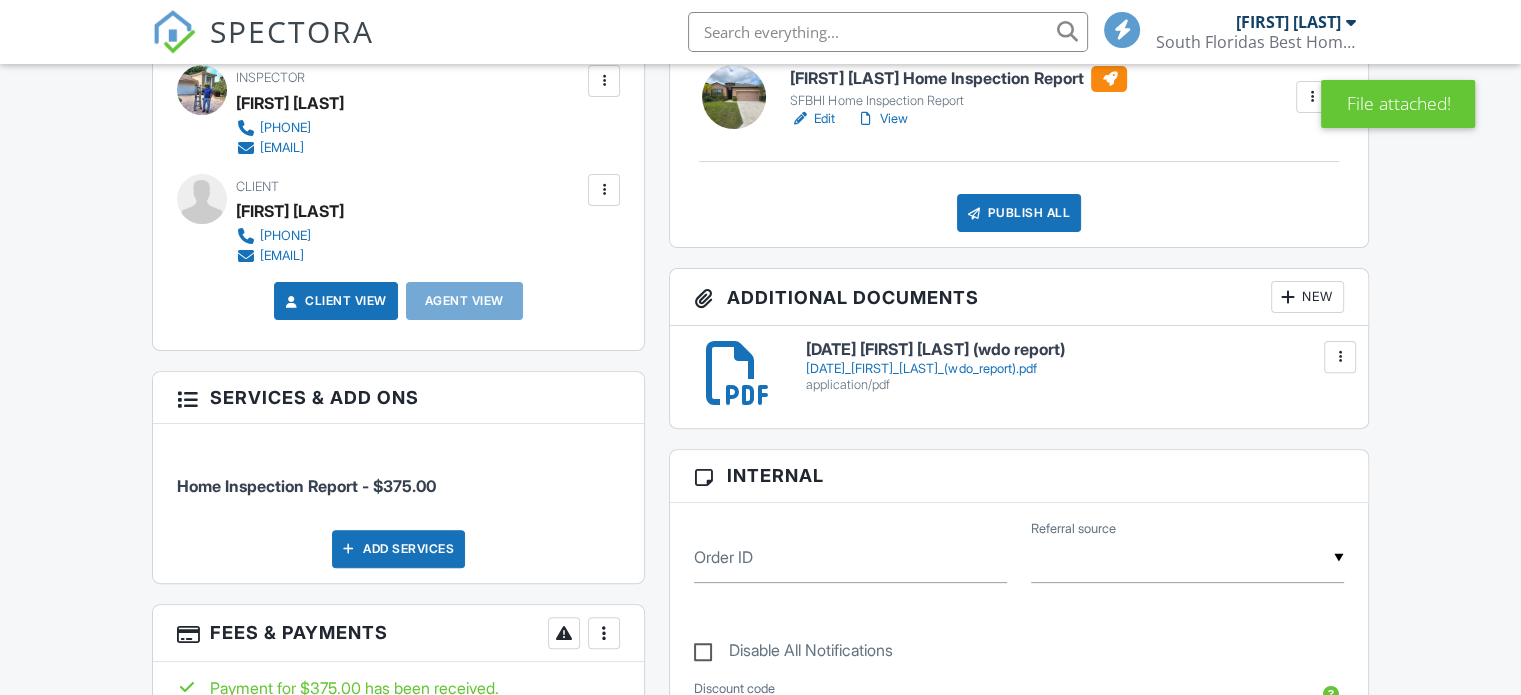scroll, scrollTop: 620, scrollLeft: 0, axis: vertical 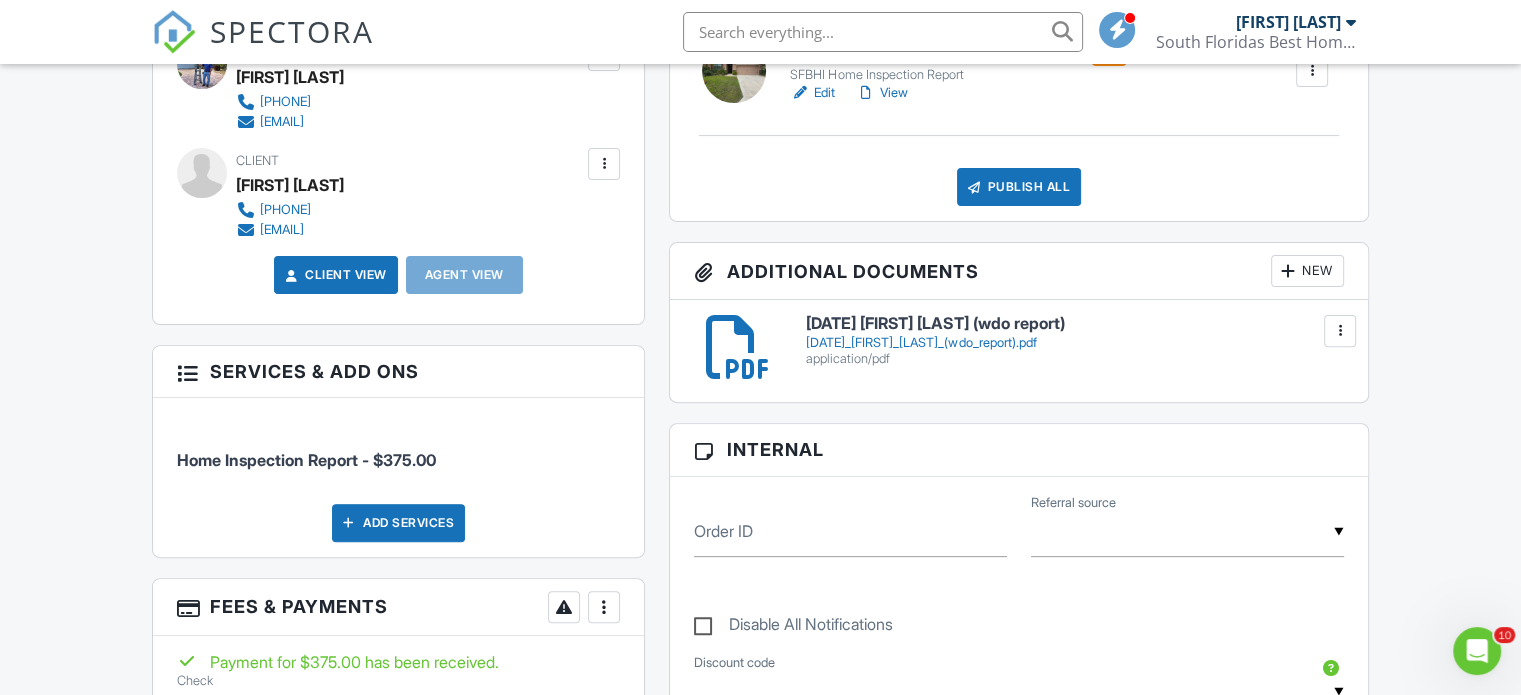 click at bounding box center [1340, 331] 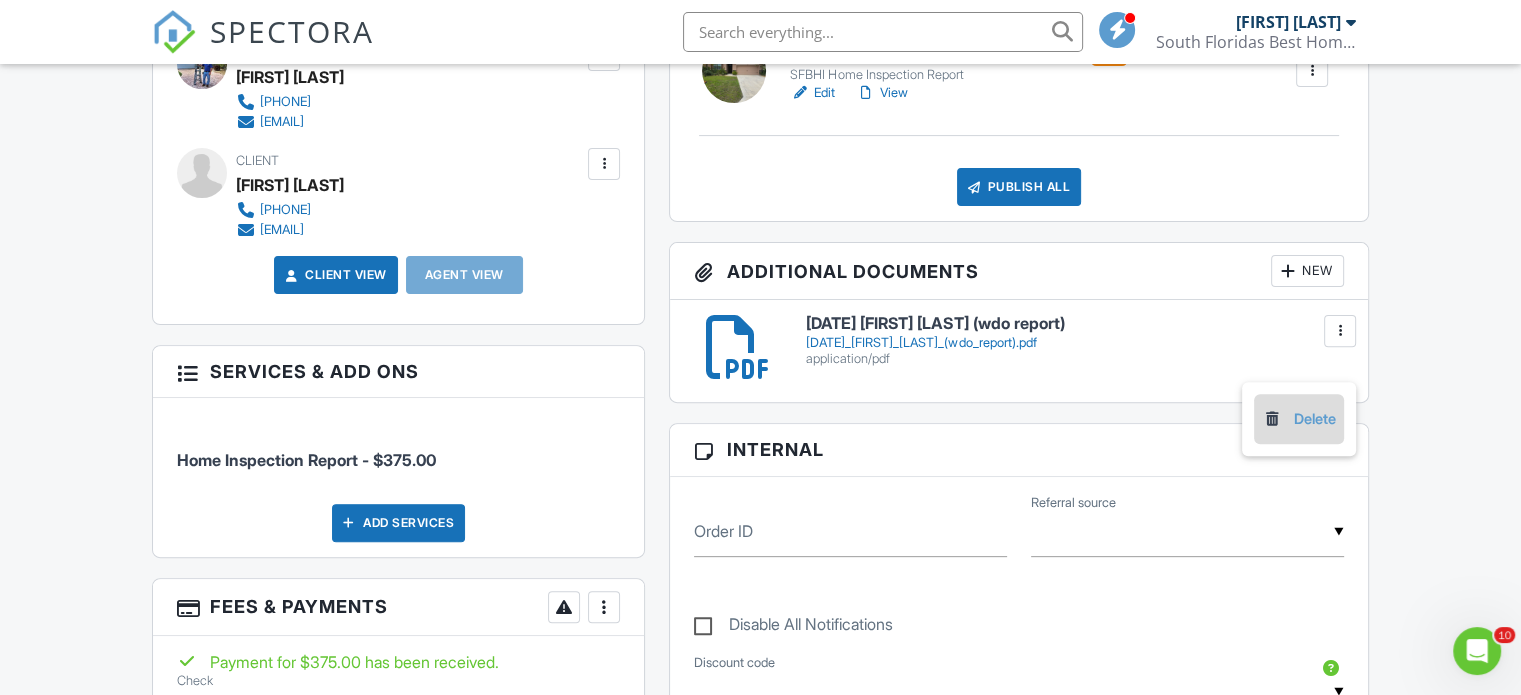 click on "Delete" at bounding box center [1299, 419] 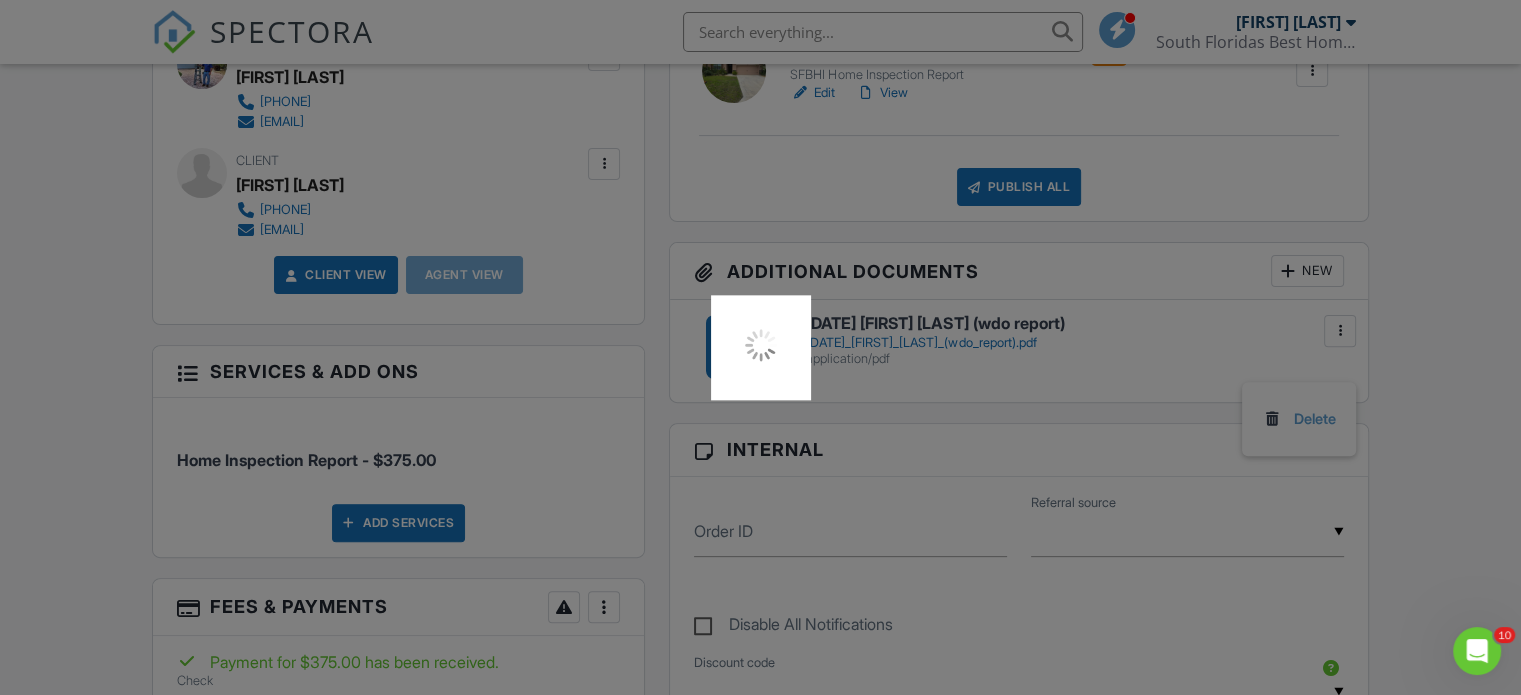 drag, startPoint x: 863, startPoint y: 90, endPoint x: 1028, endPoint y: 275, distance: 247.8911 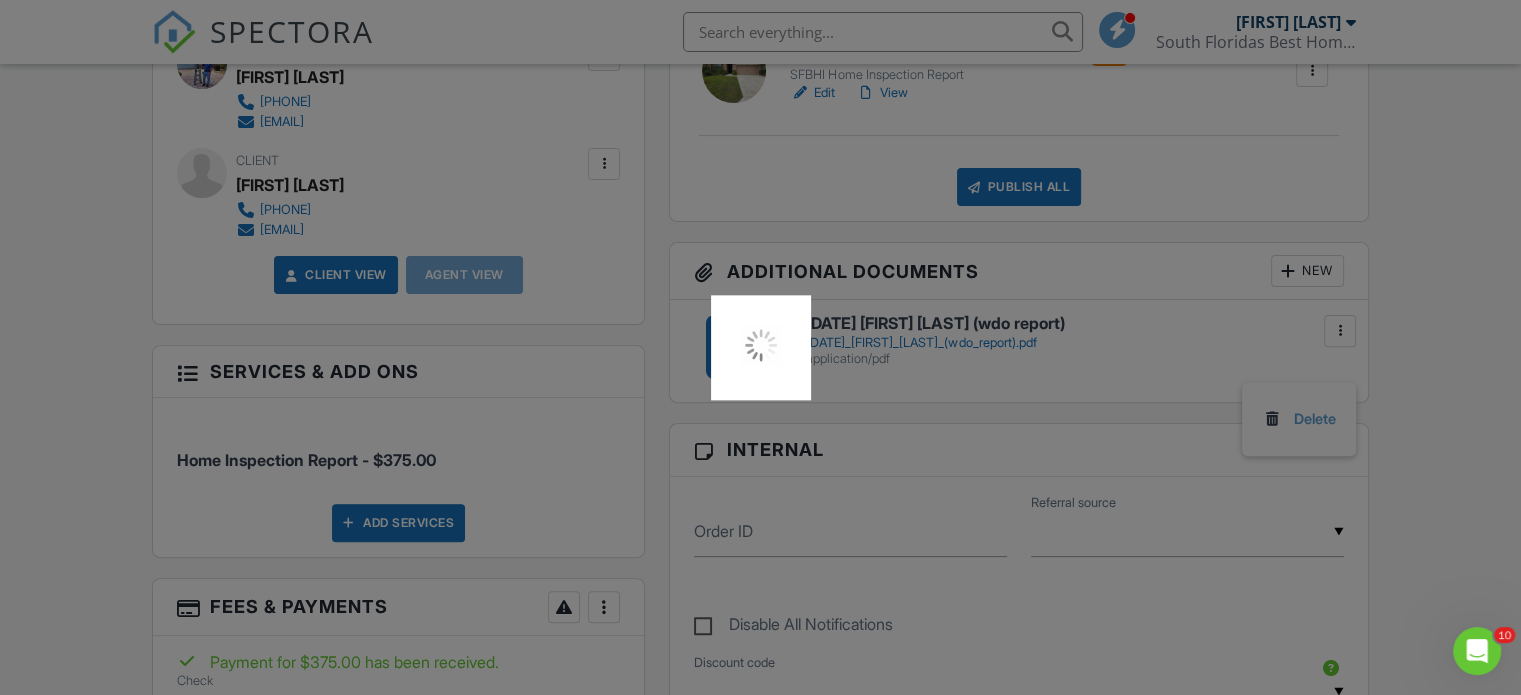 click at bounding box center [760, 347] 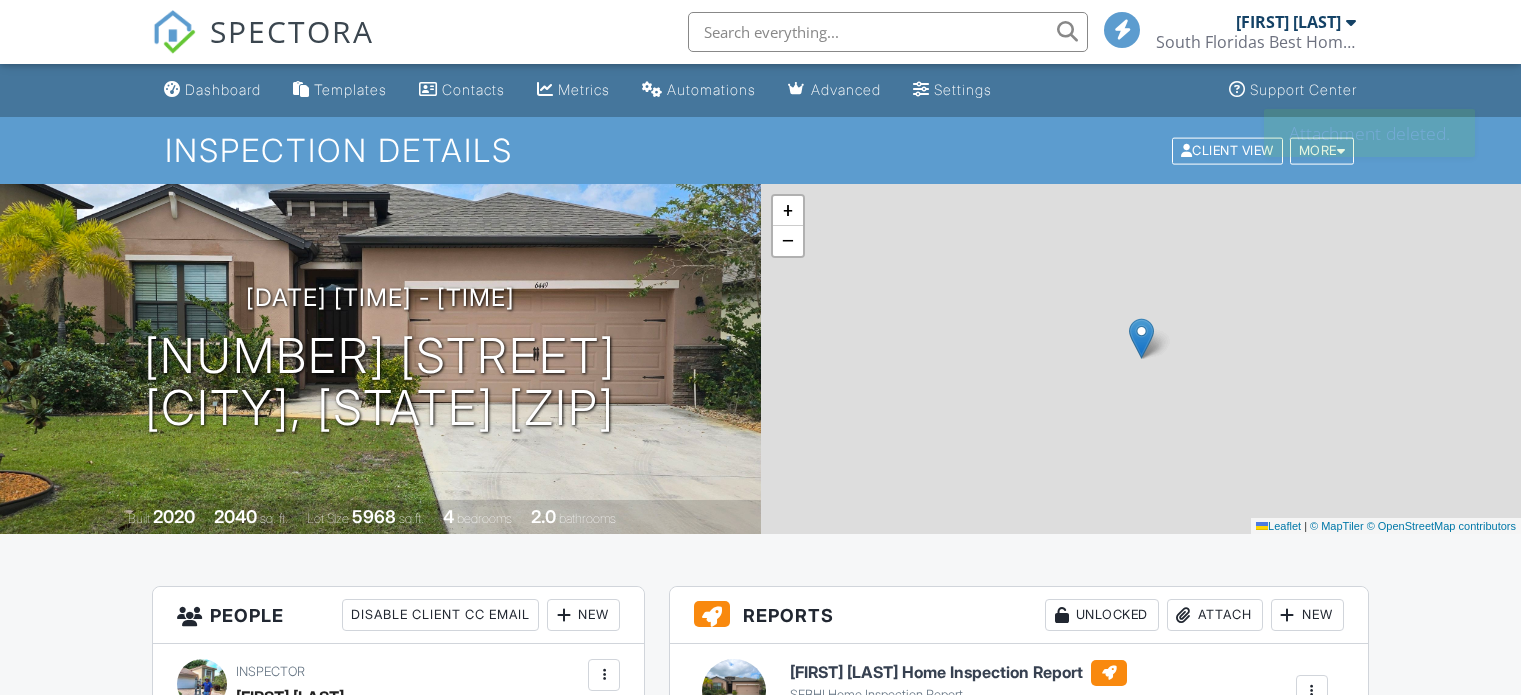 scroll, scrollTop: 516, scrollLeft: 0, axis: vertical 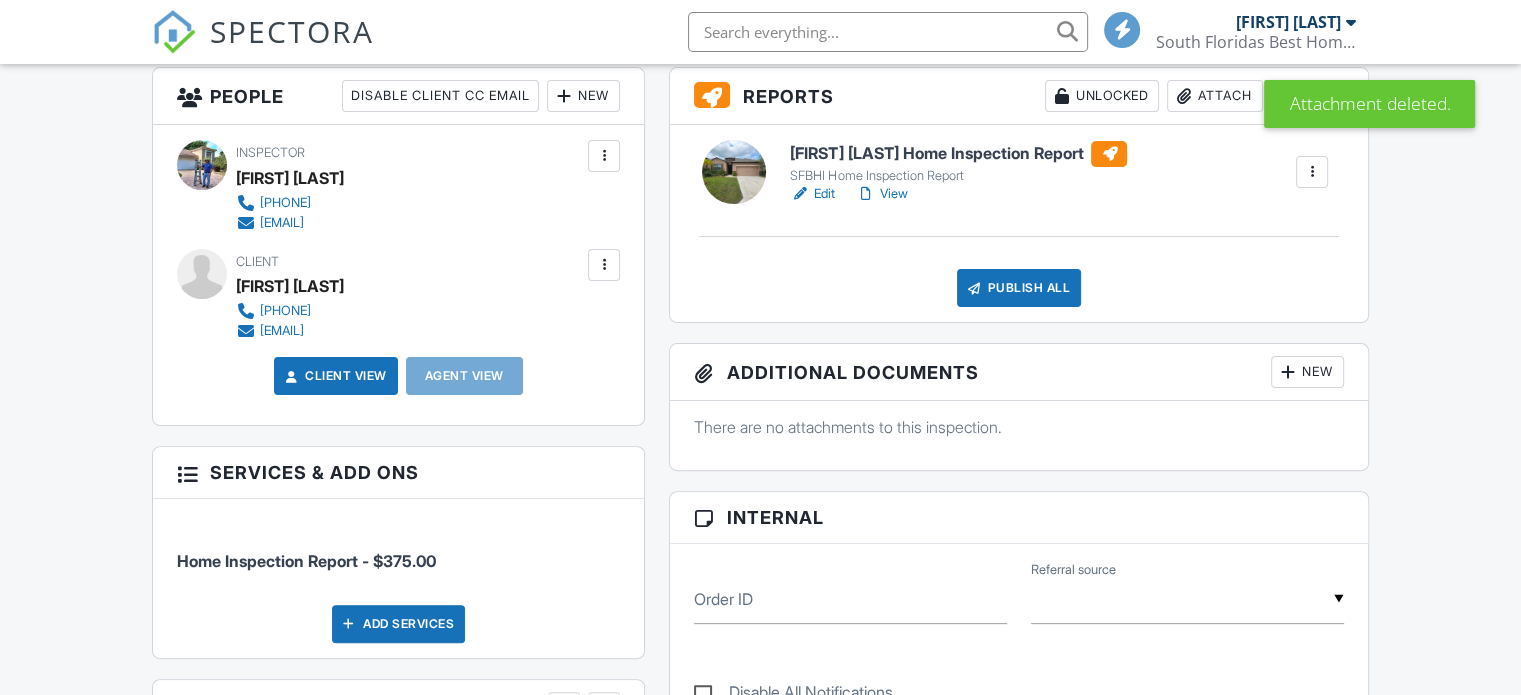 click on "New" at bounding box center (1307, 372) 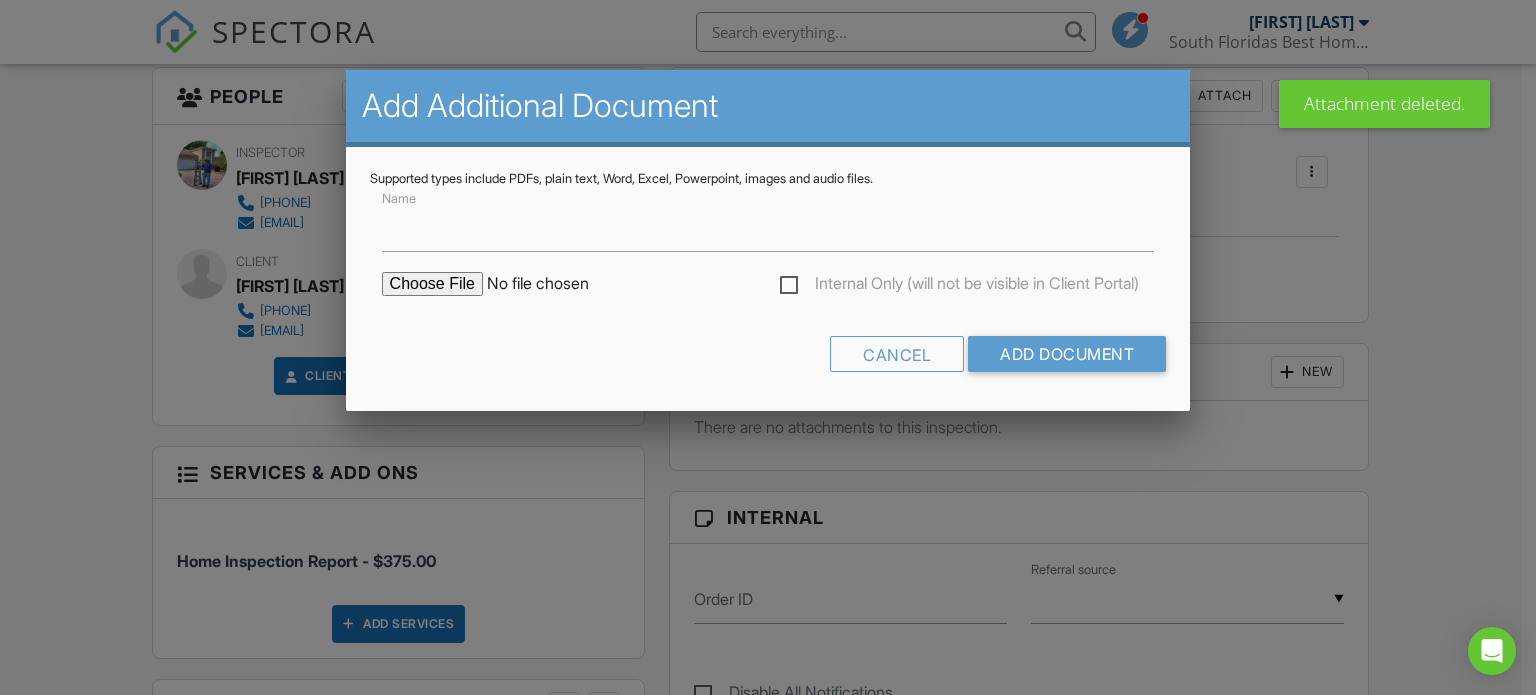click at bounding box center (552, 284) 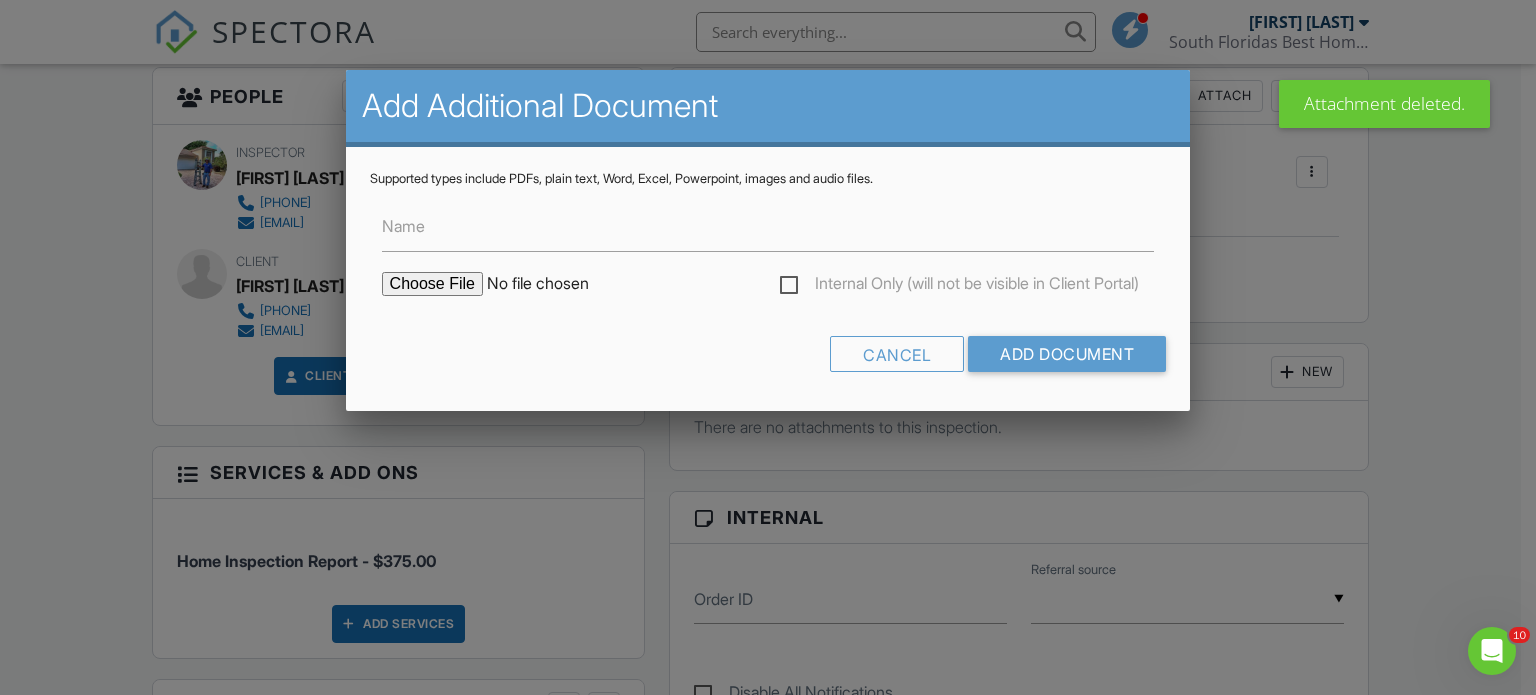 scroll, scrollTop: 0, scrollLeft: 0, axis: both 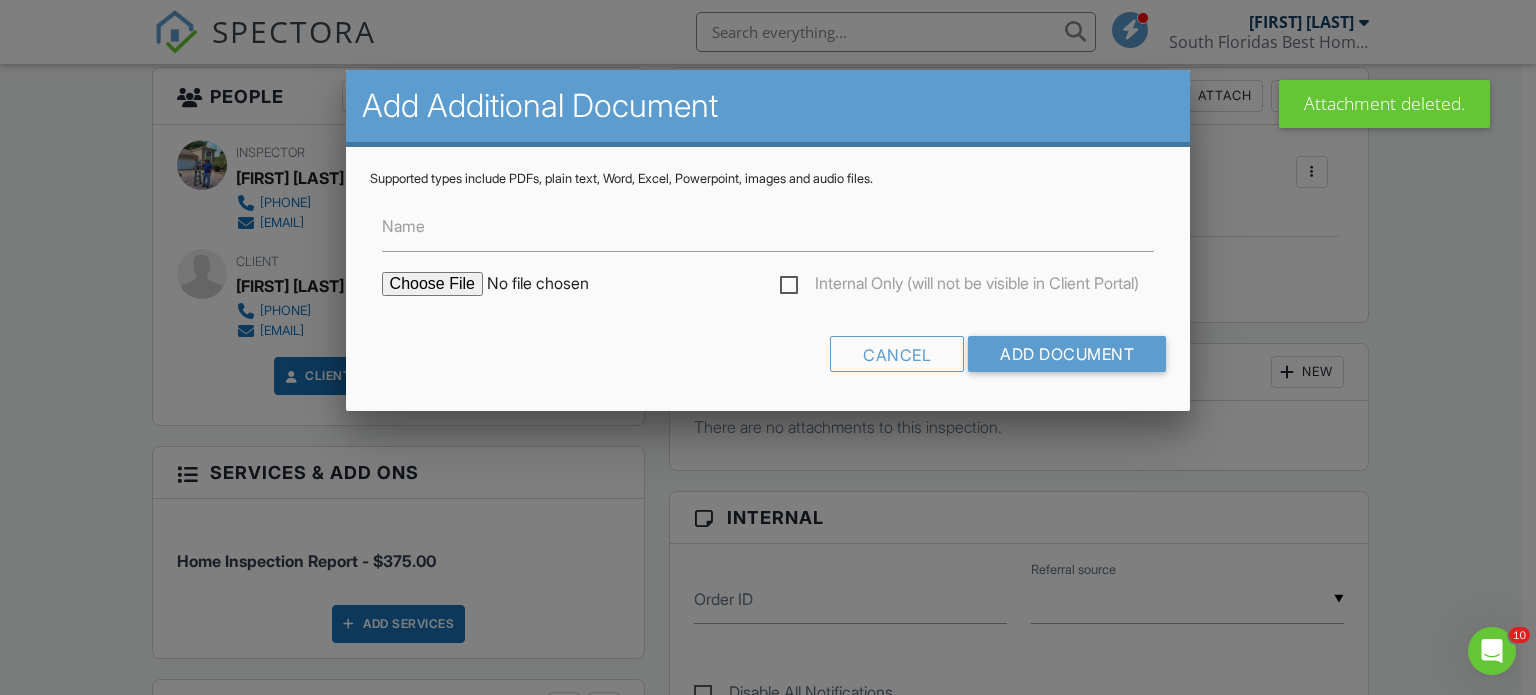 type on "C:\fakepath\8-1-25 Frances Weaver (wdo report).pdf" 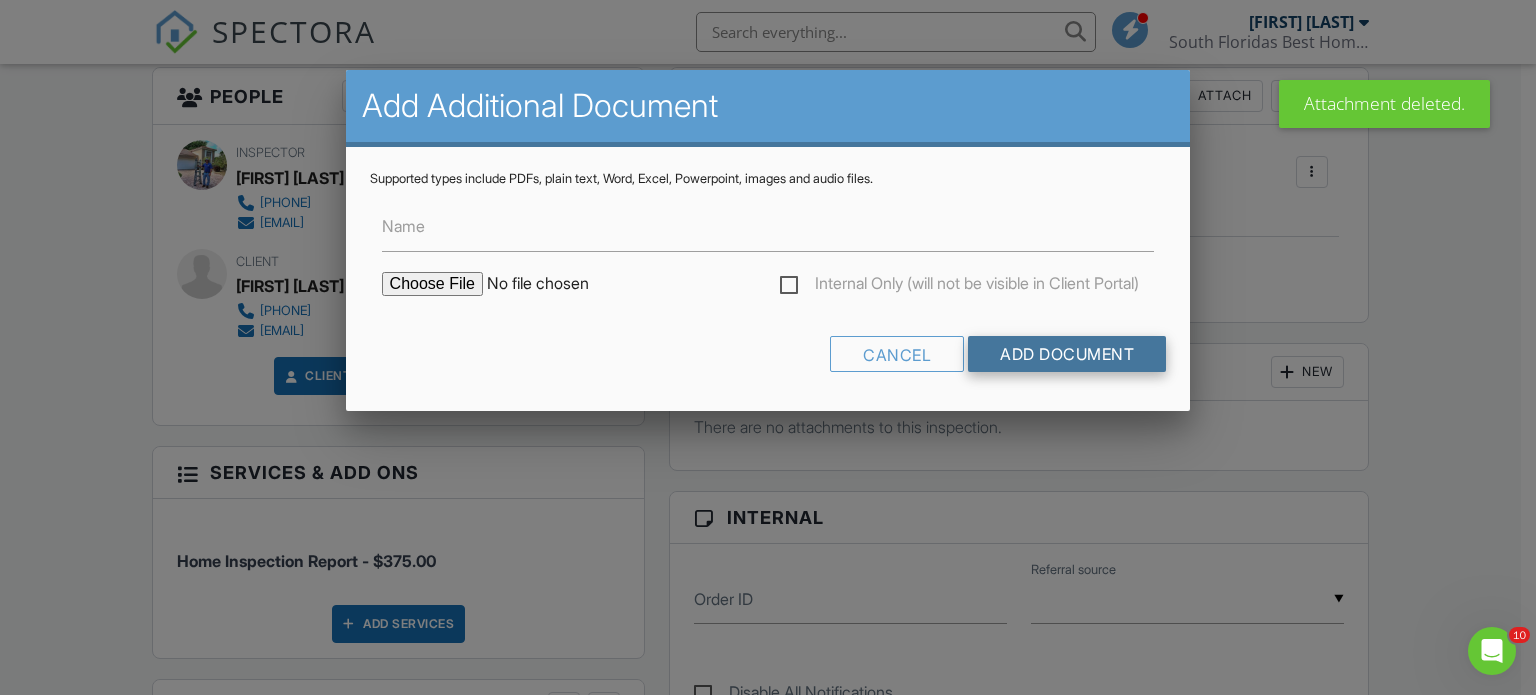 click on "Add Document" at bounding box center (1067, 354) 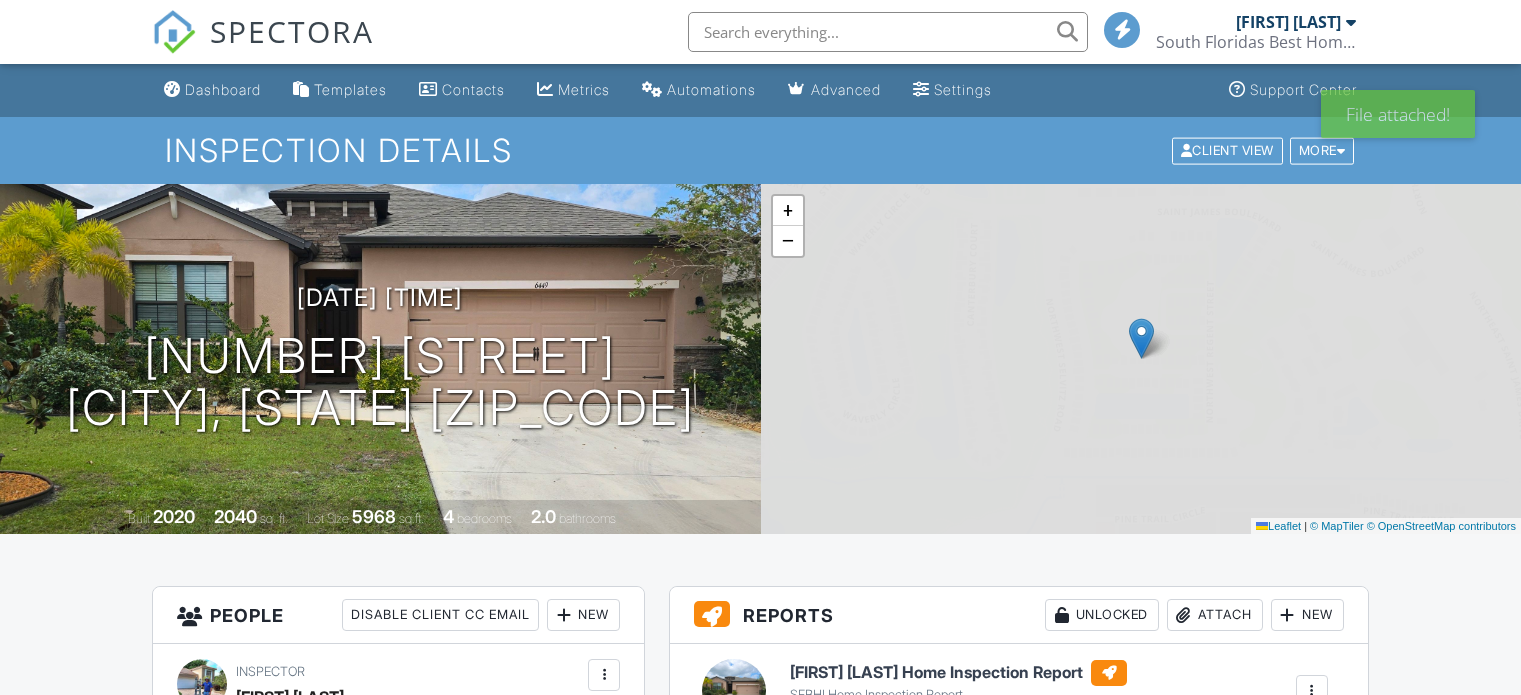 scroll, scrollTop: 0, scrollLeft: 0, axis: both 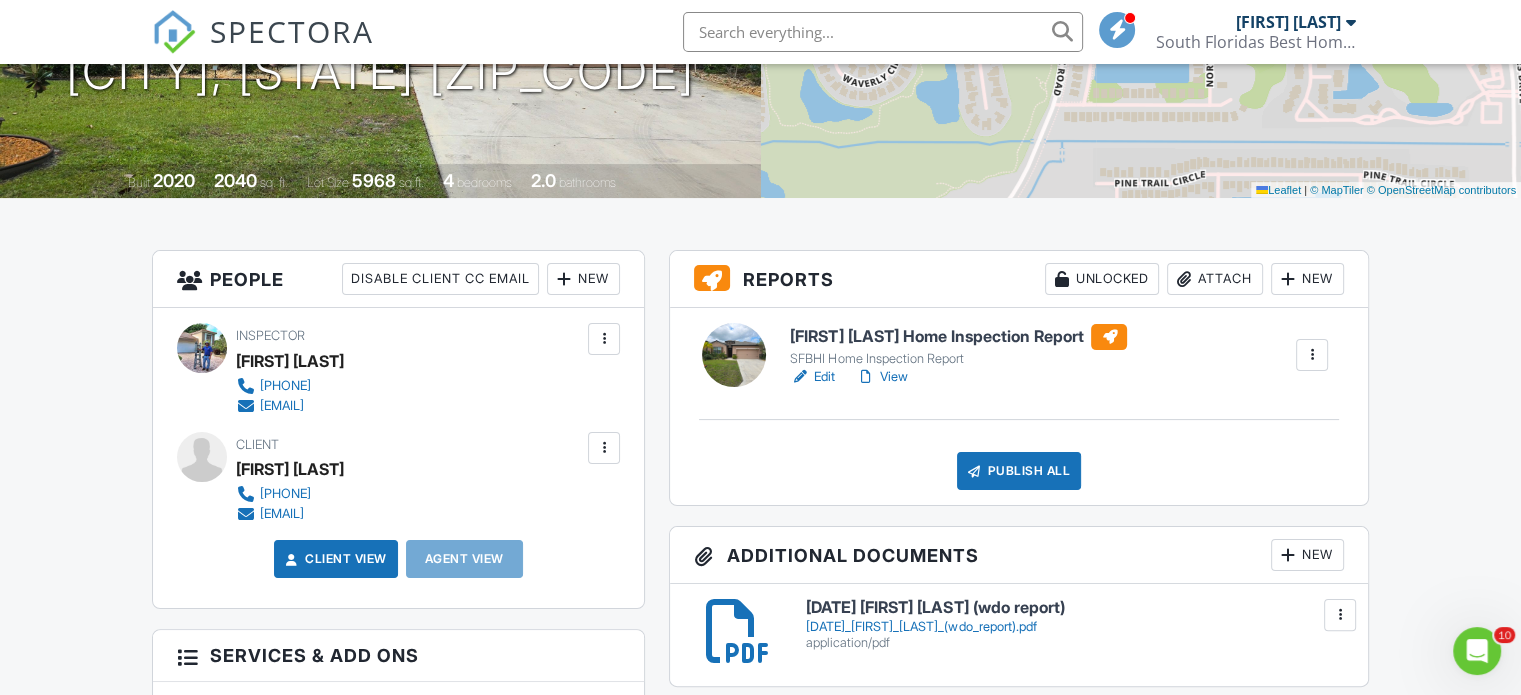 click on "Publish All" at bounding box center (1019, 471) 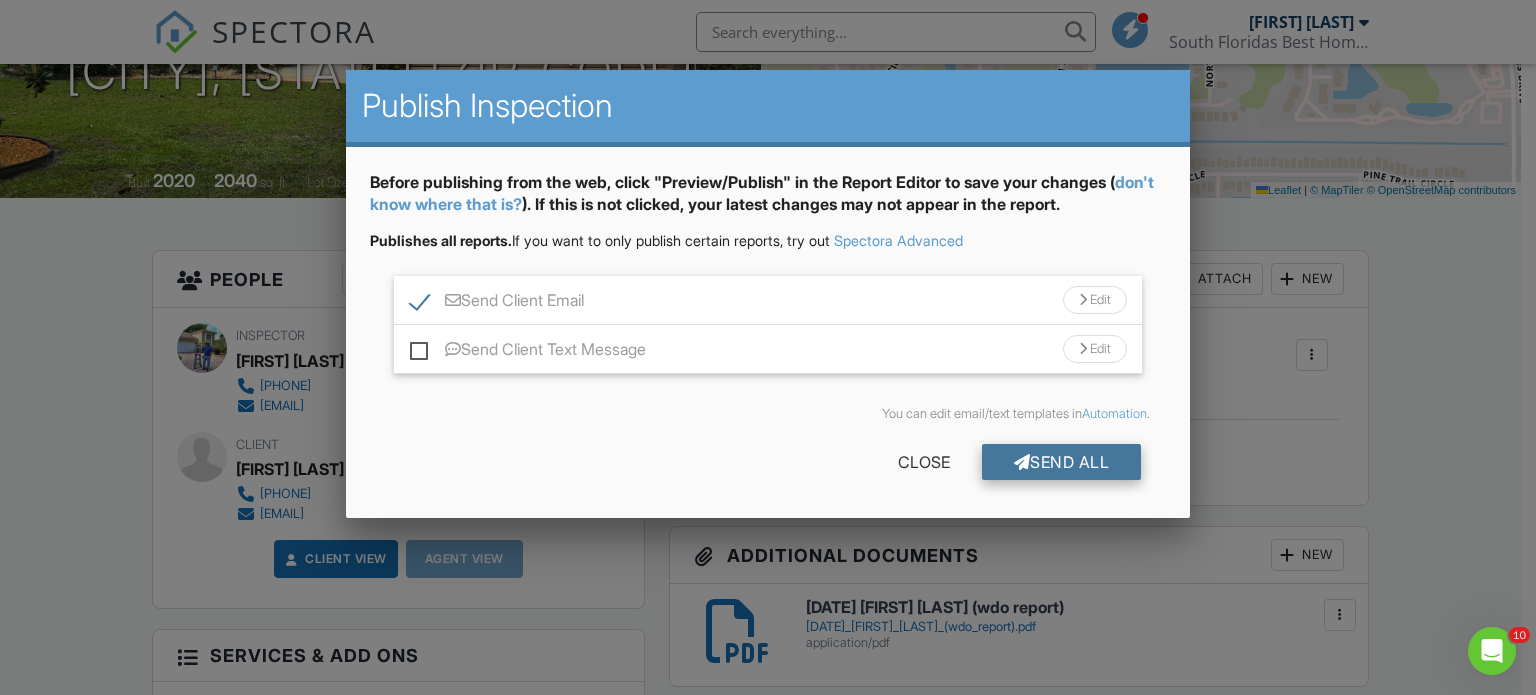 click on "Send All" at bounding box center (1062, 462) 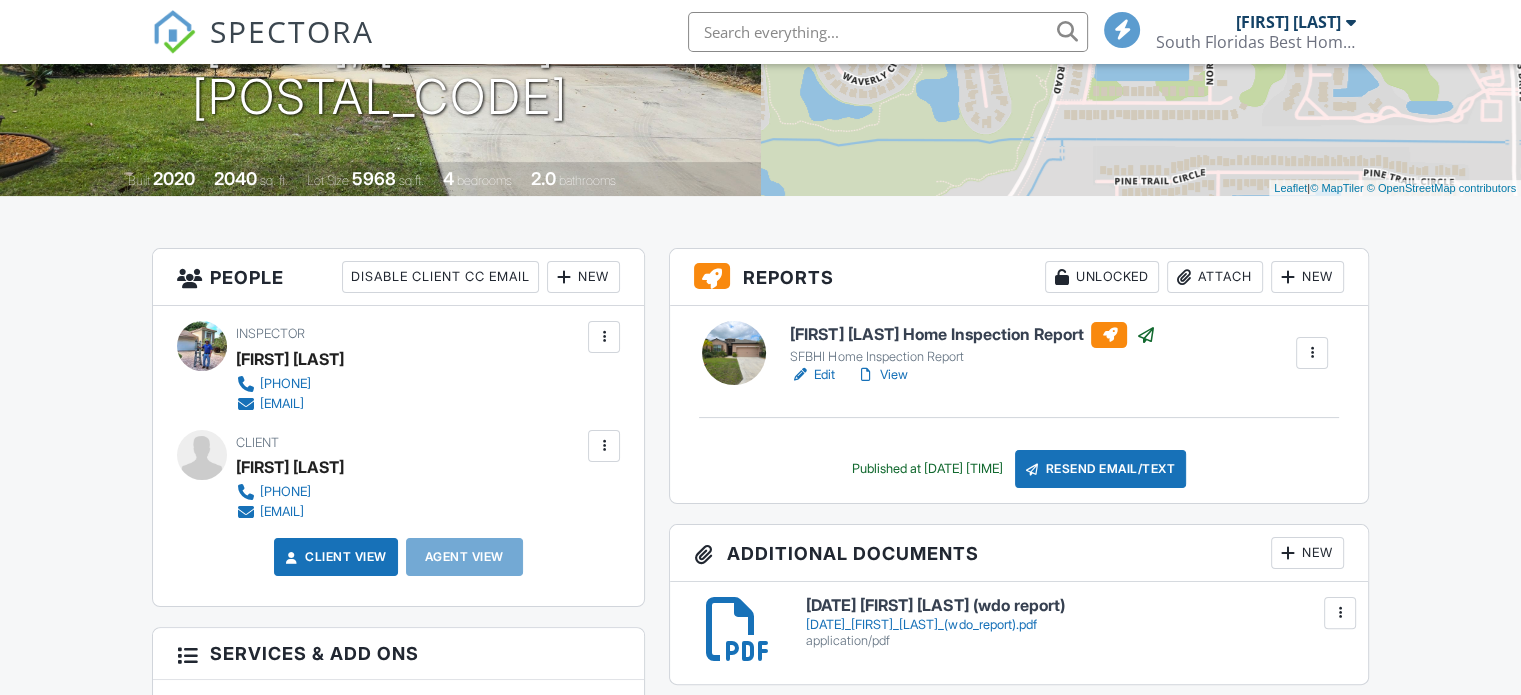 scroll, scrollTop: 0, scrollLeft: 0, axis: both 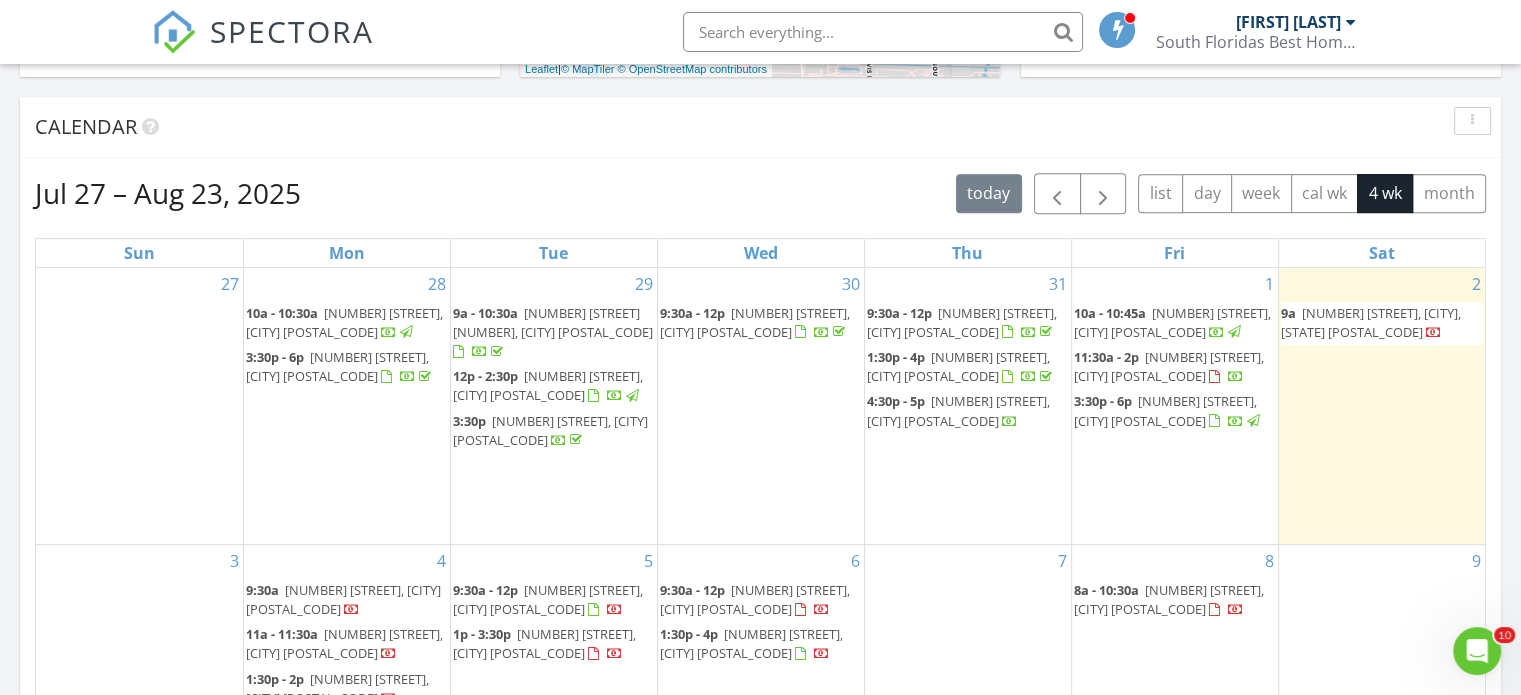 click on "121 SE Rocky Terrace, Stuart 34997" at bounding box center (1169, 366) 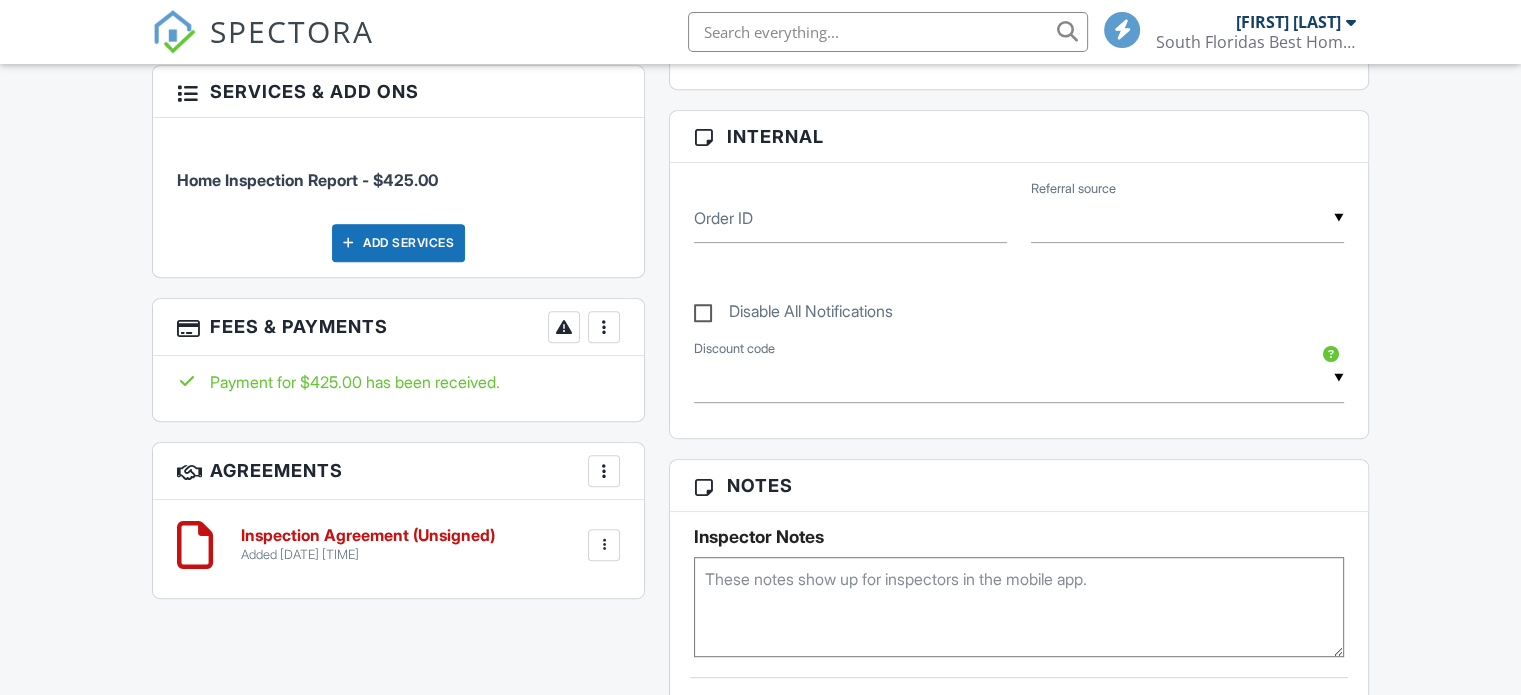 scroll, scrollTop: 0, scrollLeft: 0, axis: both 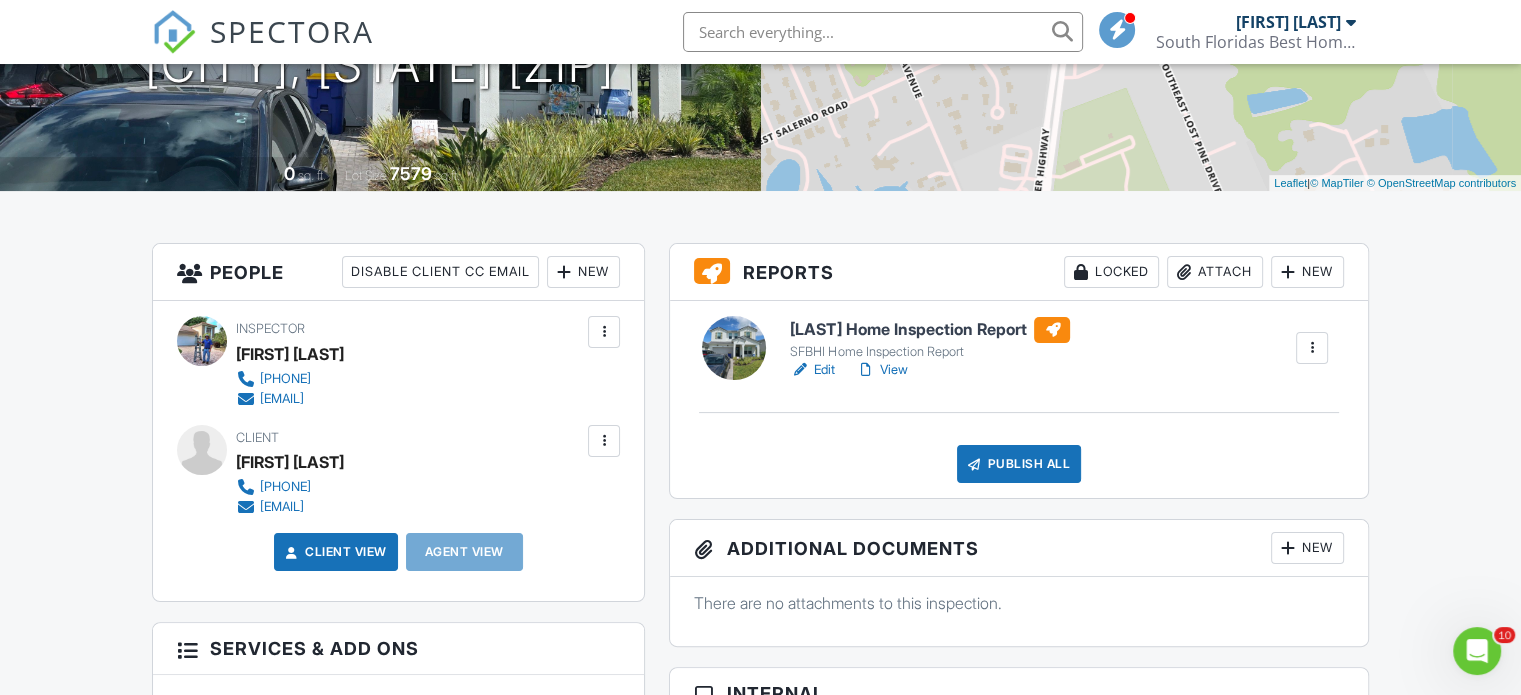 click on "View" at bounding box center [881, 370] 